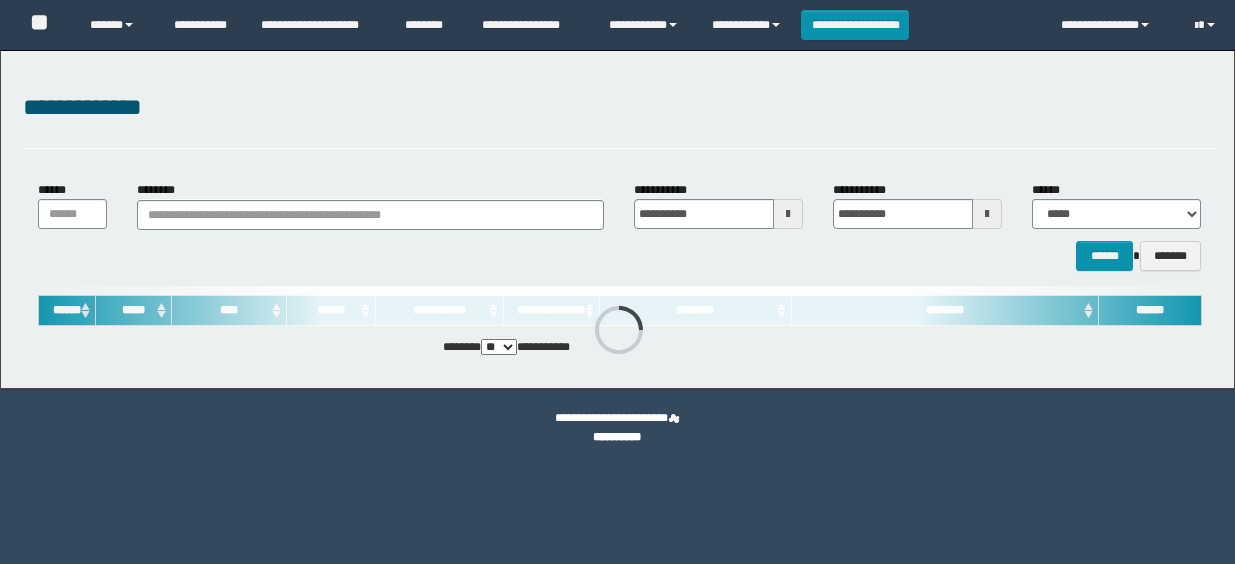 scroll, scrollTop: 0, scrollLeft: 0, axis: both 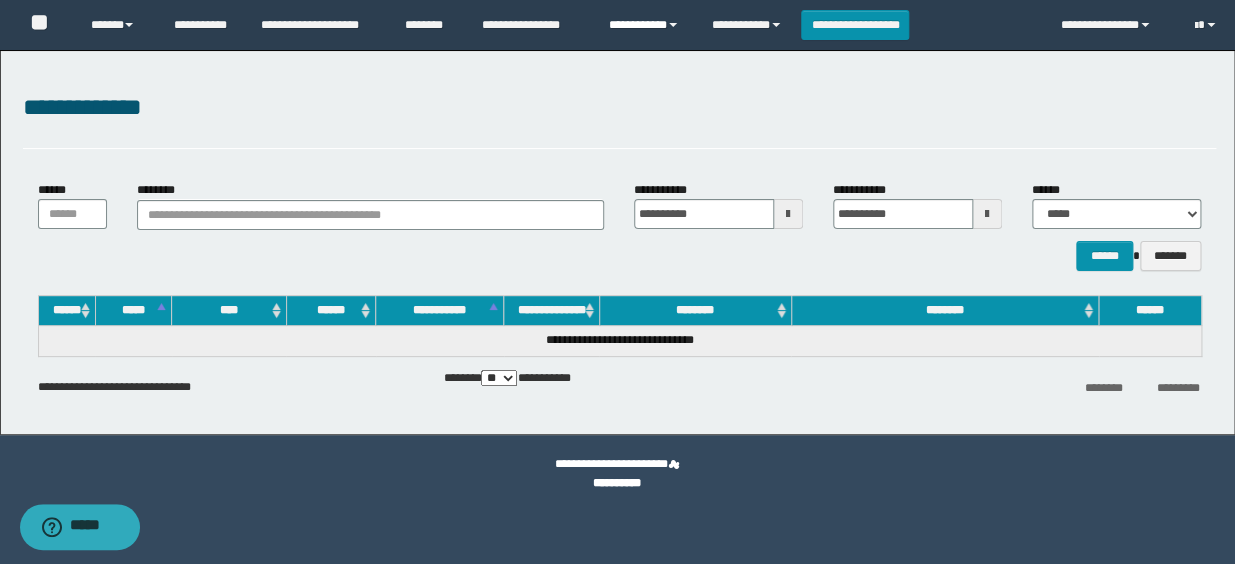 drag, startPoint x: 645, startPoint y: 26, endPoint x: 657, endPoint y: 66, distance: 41.761227 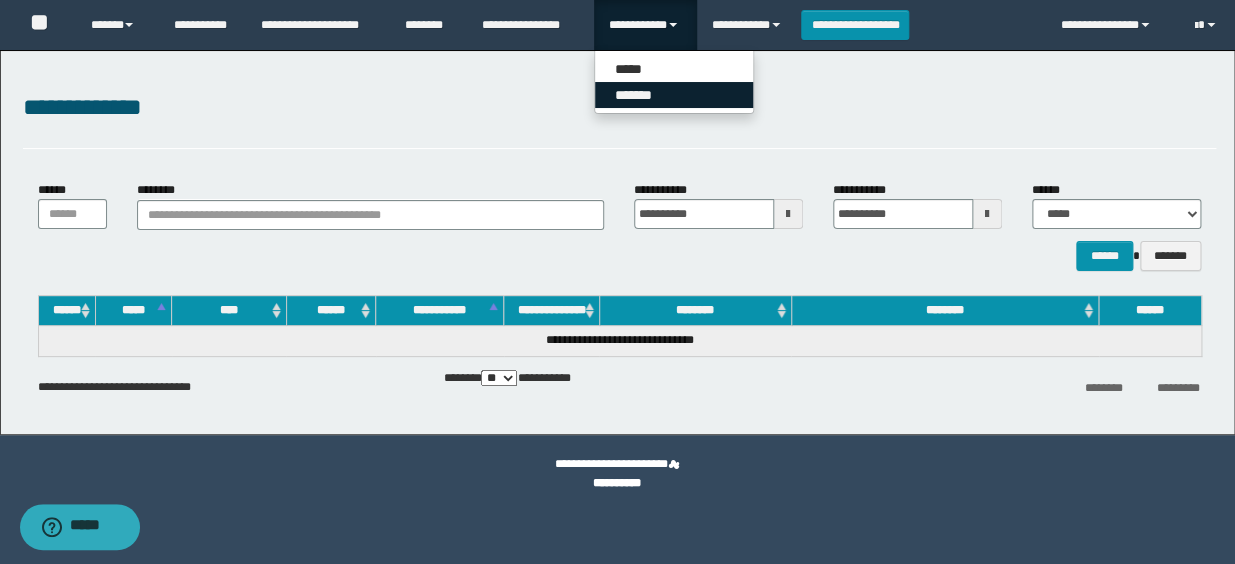 click on "*******" at bounding box center (674, 95) 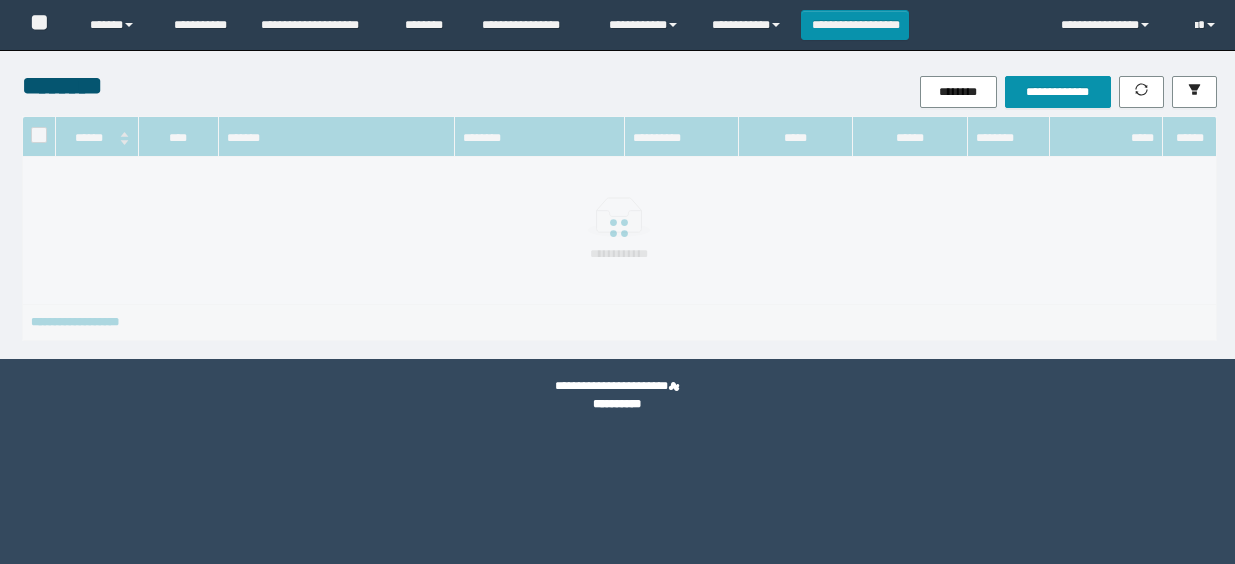 scroll, scrollTop: 0, scrollLeft: 0, axis: both 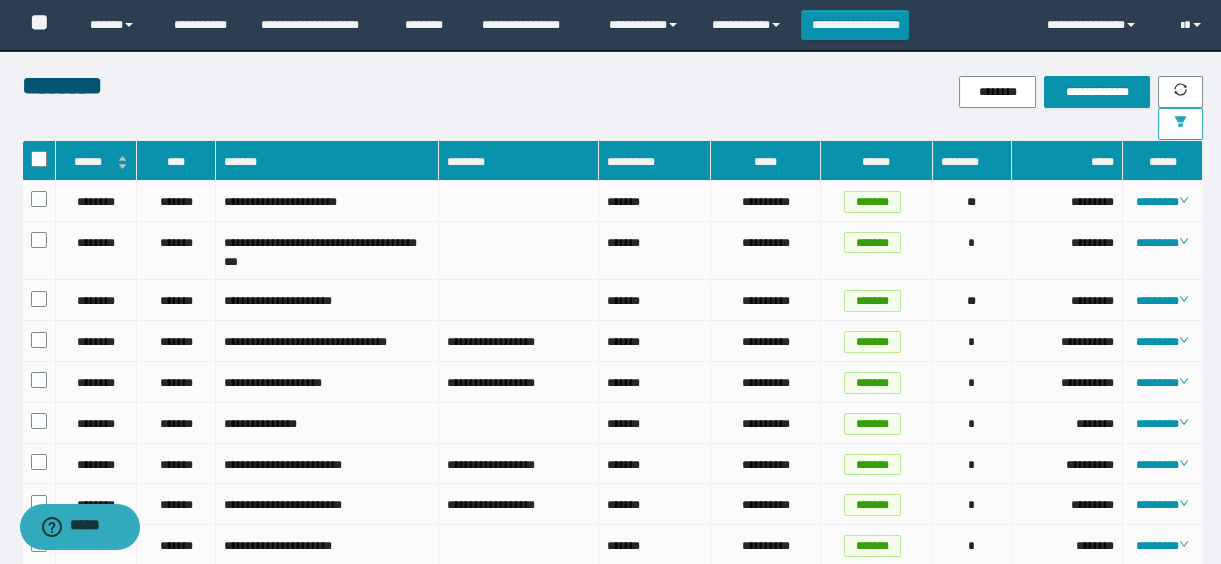 click 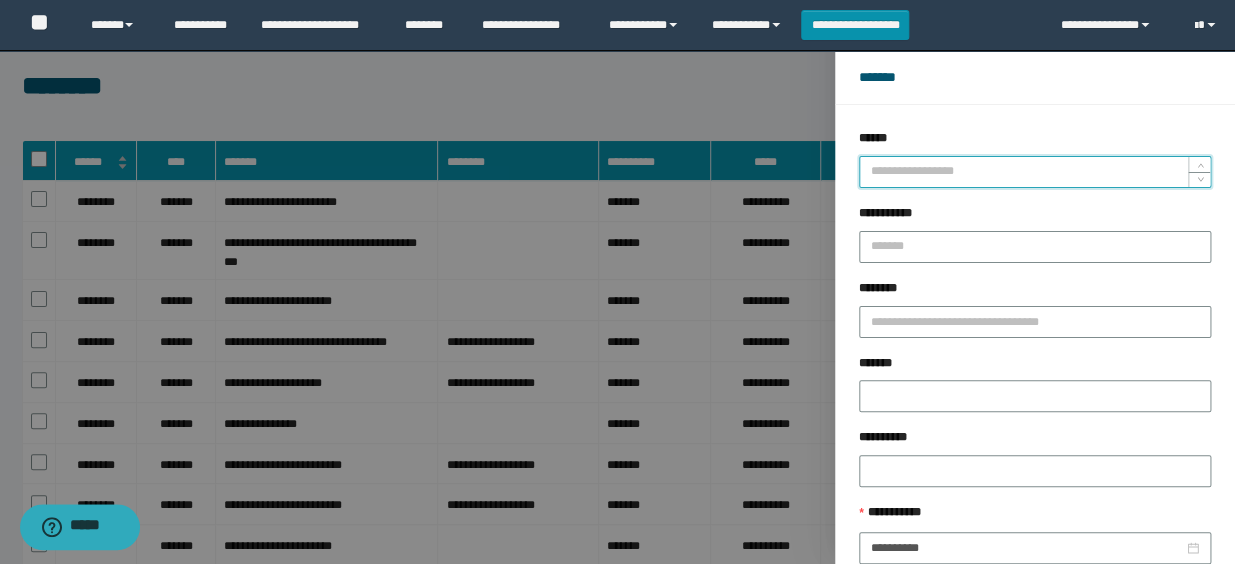click on "******" at bounding box center [1035, 172] 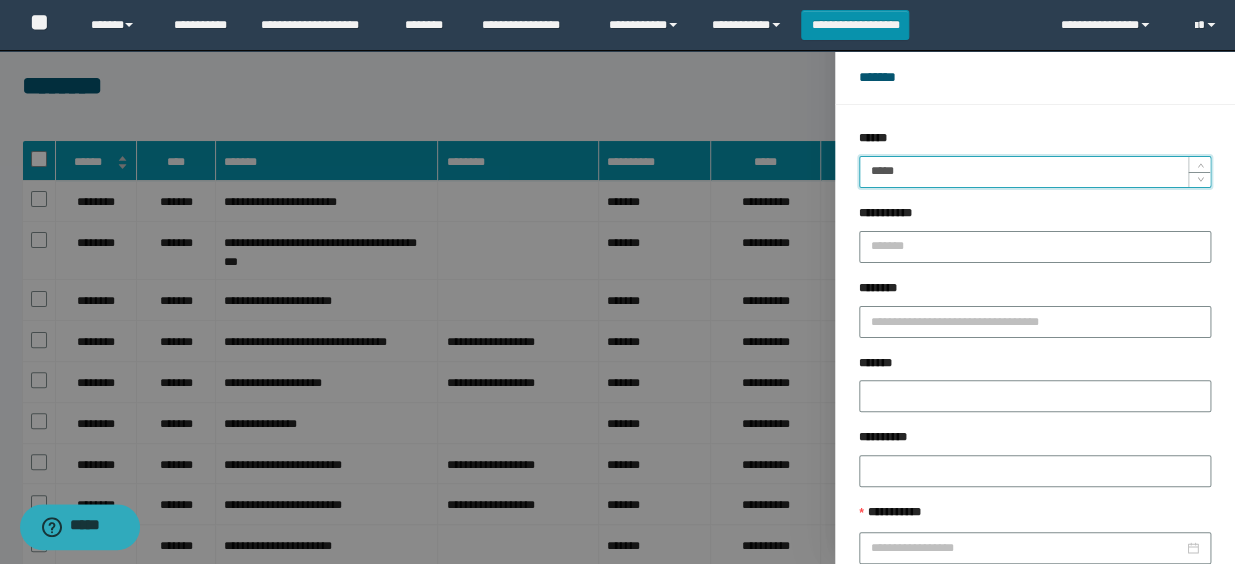 type on "*****" 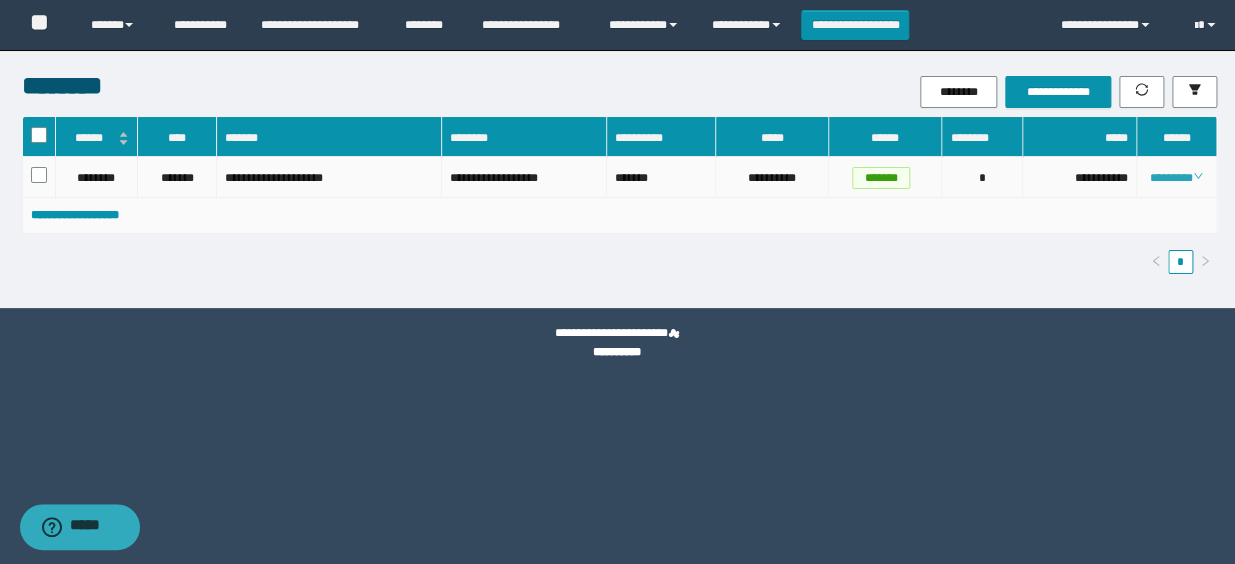 click on "********" at bounding box center [1176, 178] 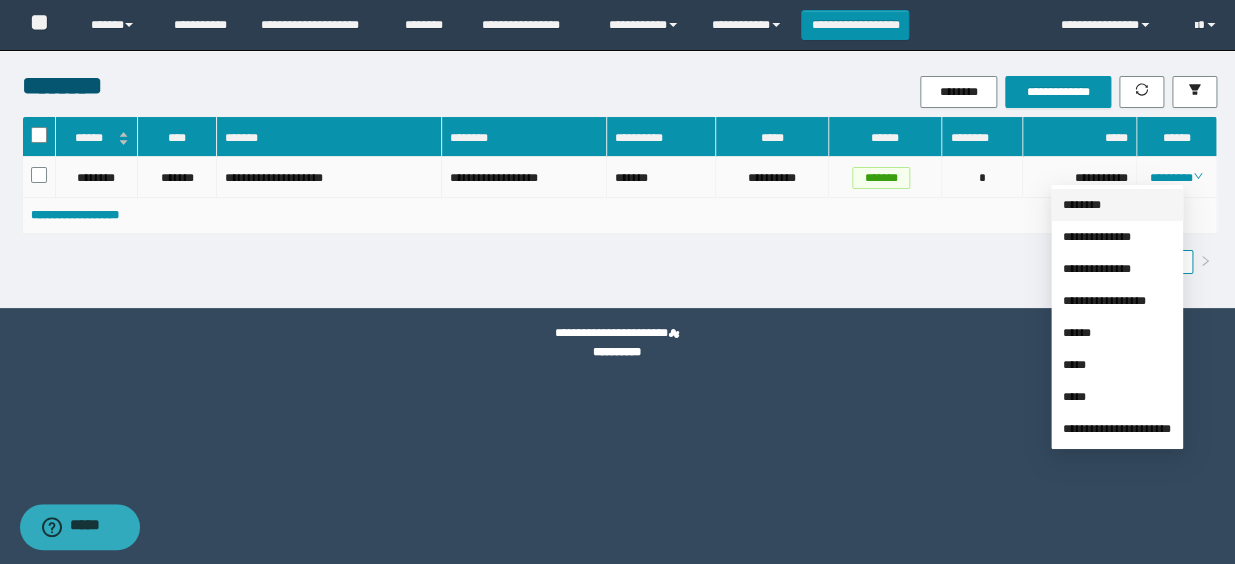 click on "********" at bounding box center (1082, 205) 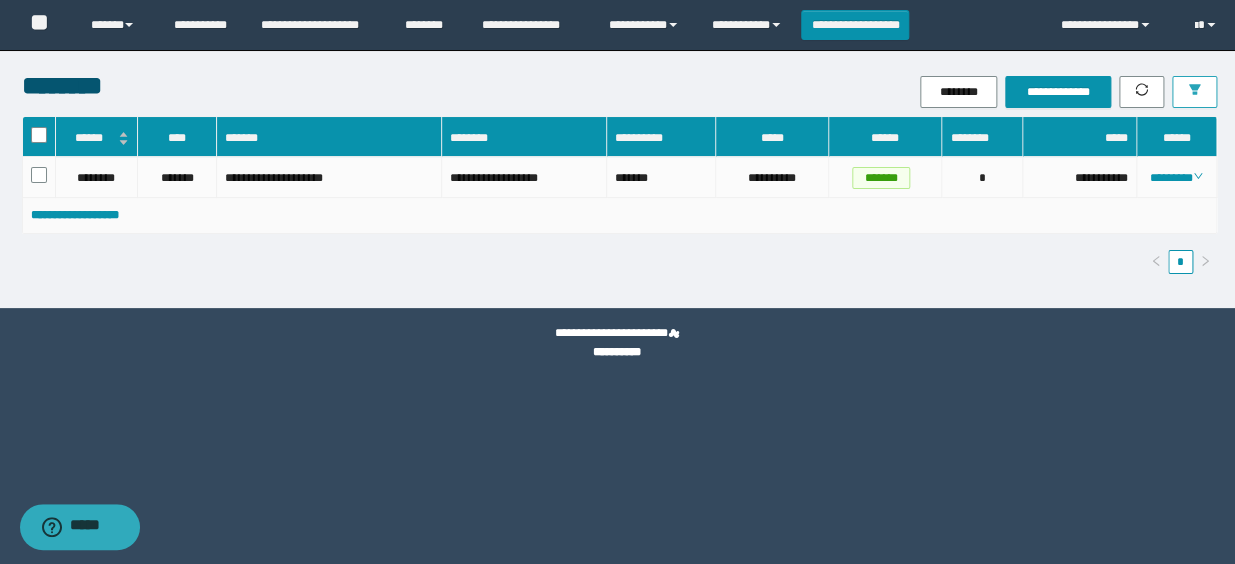 click 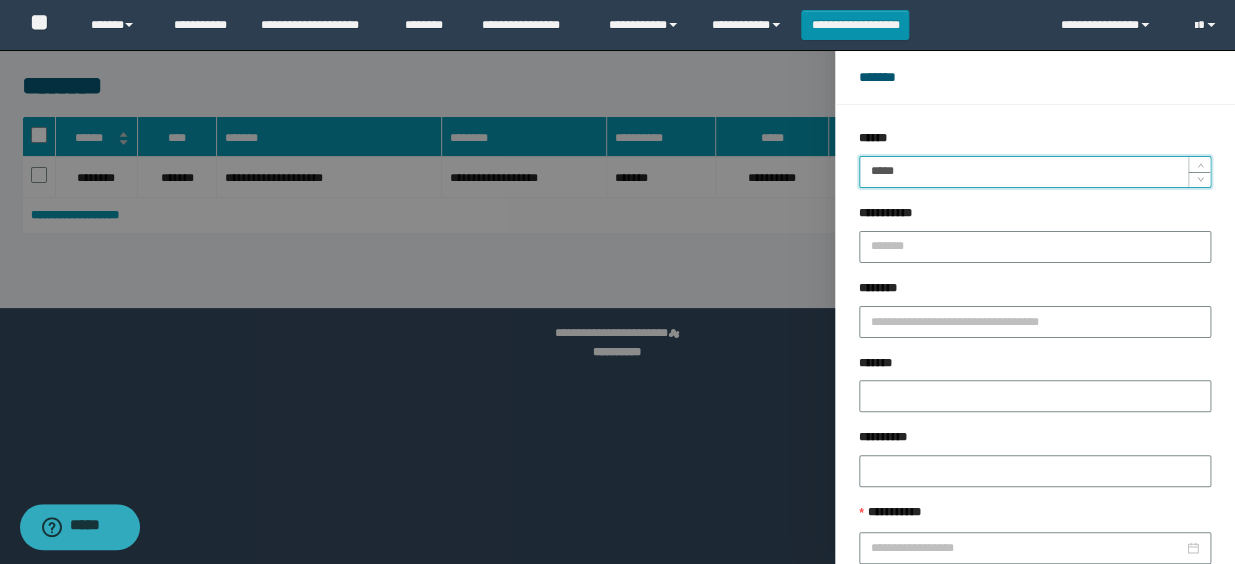 drag, startPoint x: 930, startPoint y: 186, endPoint x: 846, endPoint y: 159, distance: 88.23265 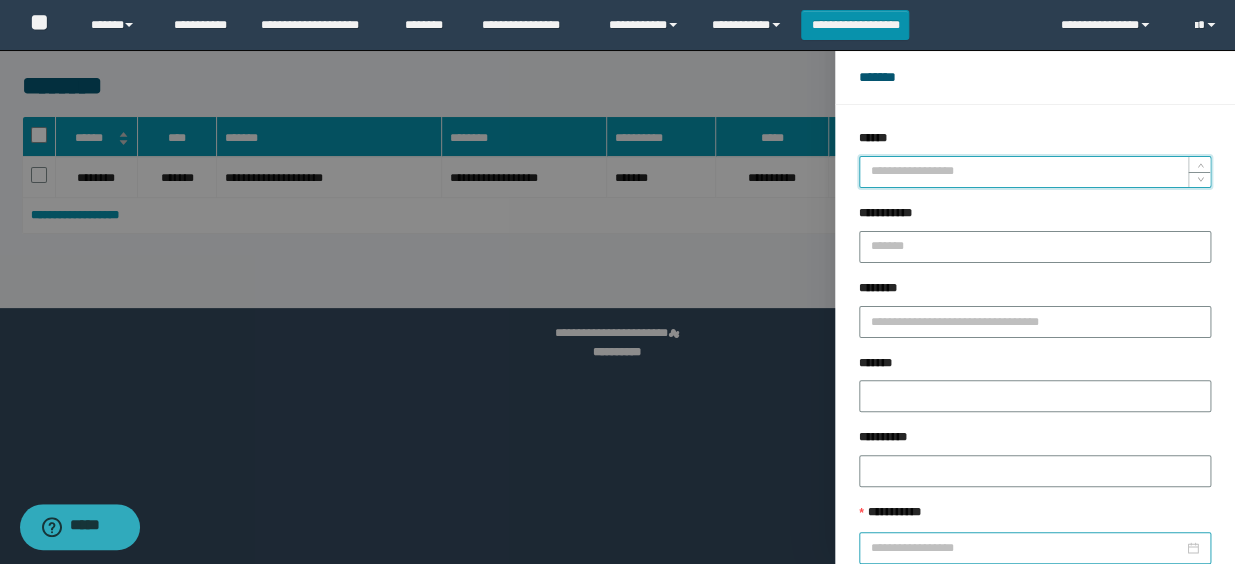 scroll, scrollTop: 112, scrollLeft: 0, axis: vertical 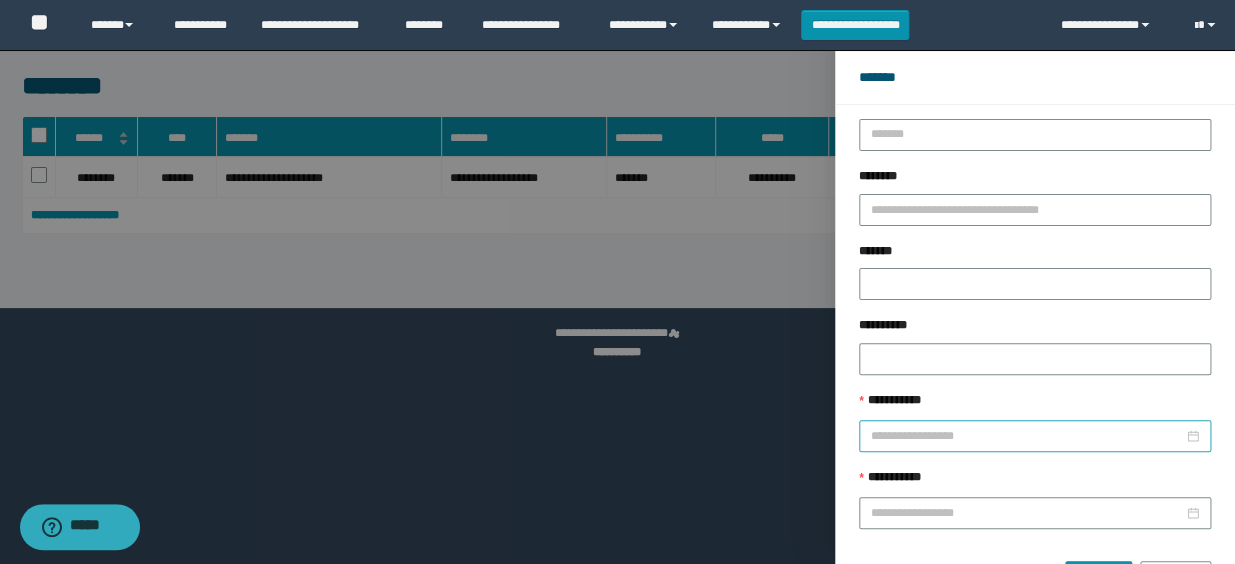 type 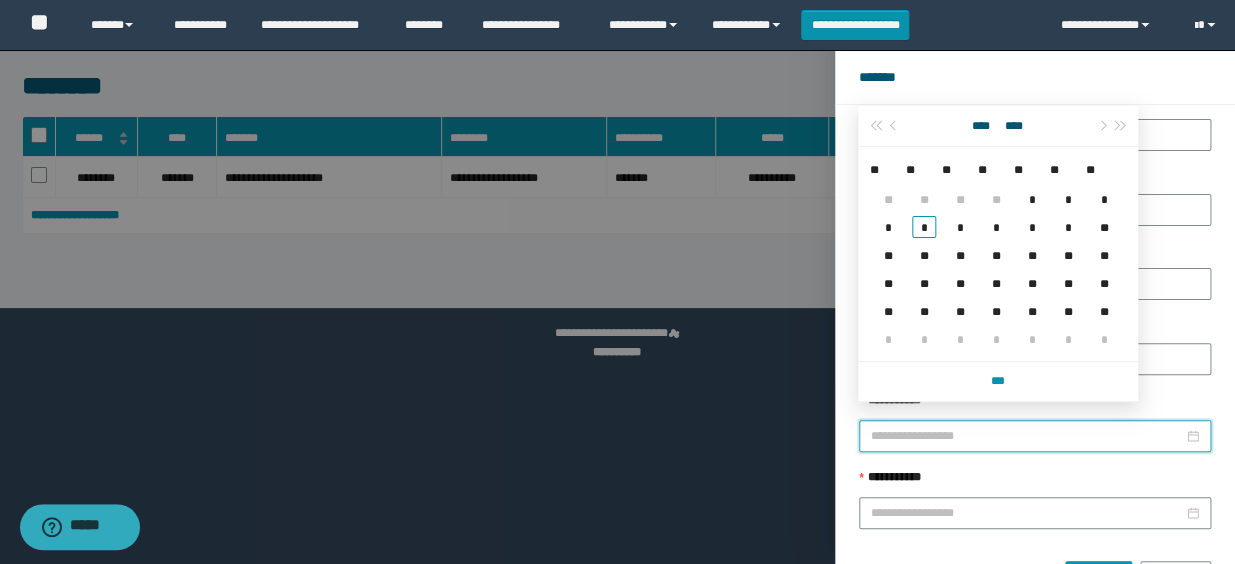 click at bounding box center [617, 282] 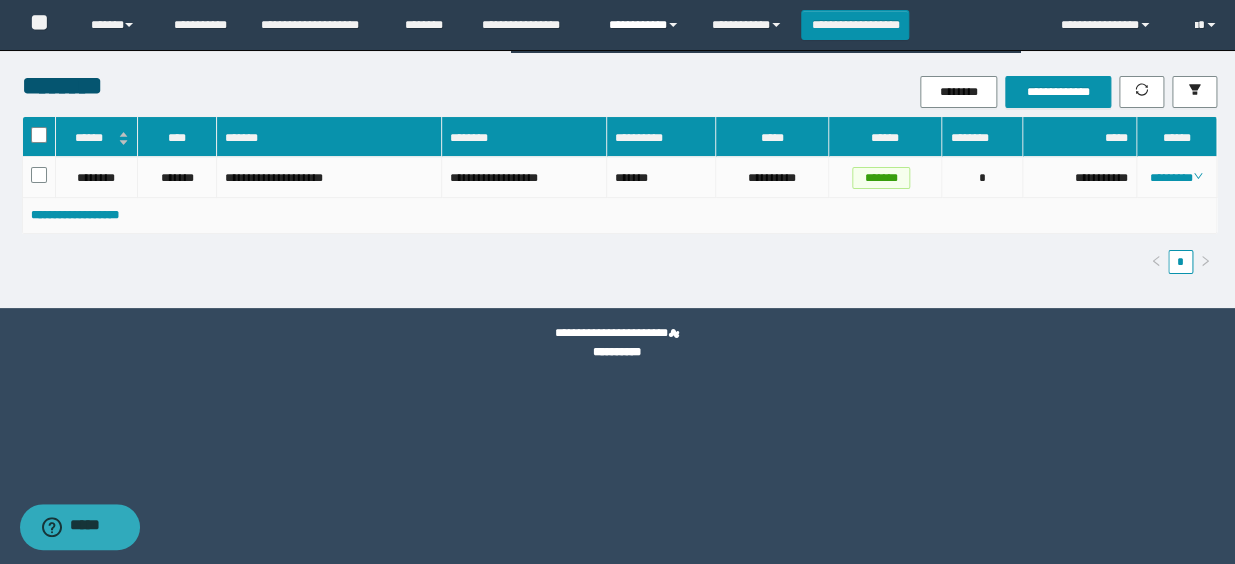 click on "**********" at bounding box center (645, 25) 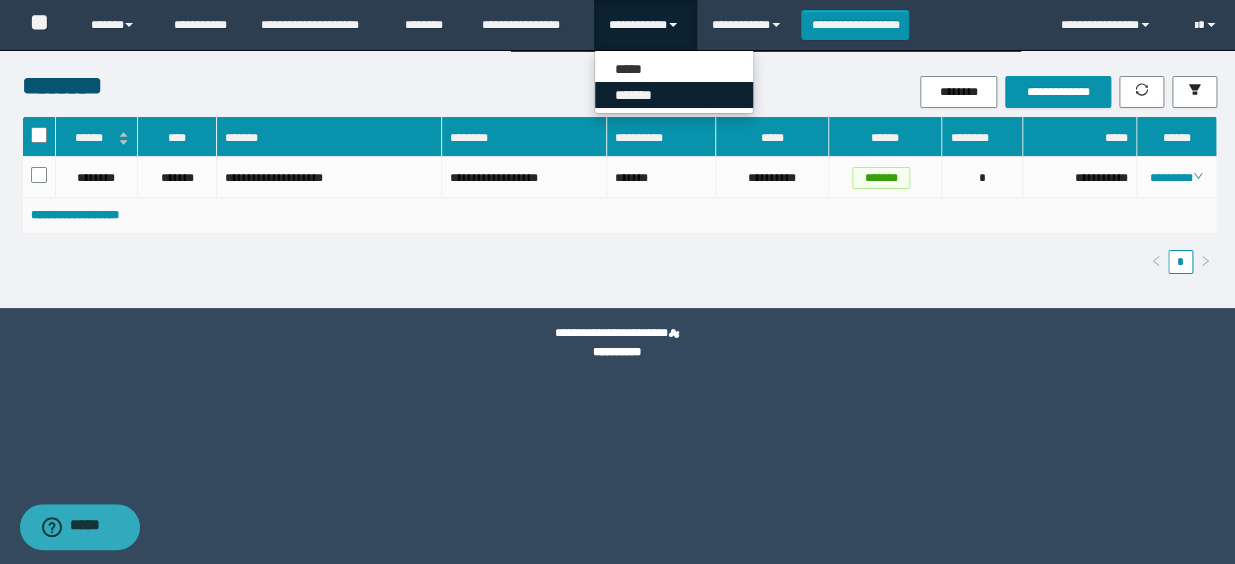 click on "*******" at bounding box center (674, 95) 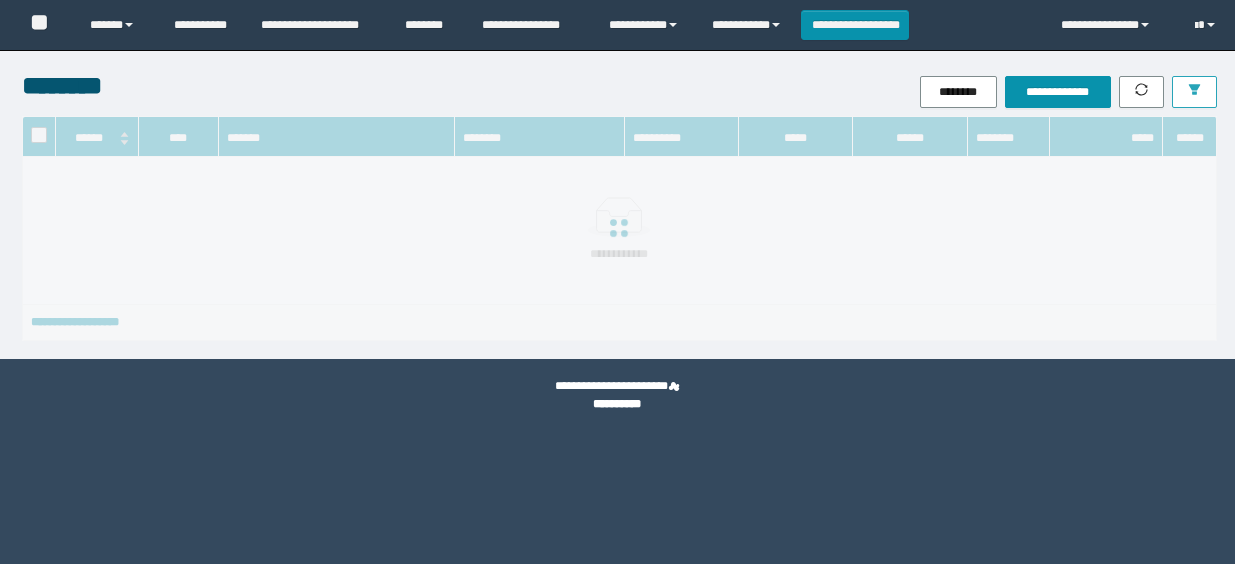 scroll, scrollTop: 0, scrollLeft: 0, axis: both 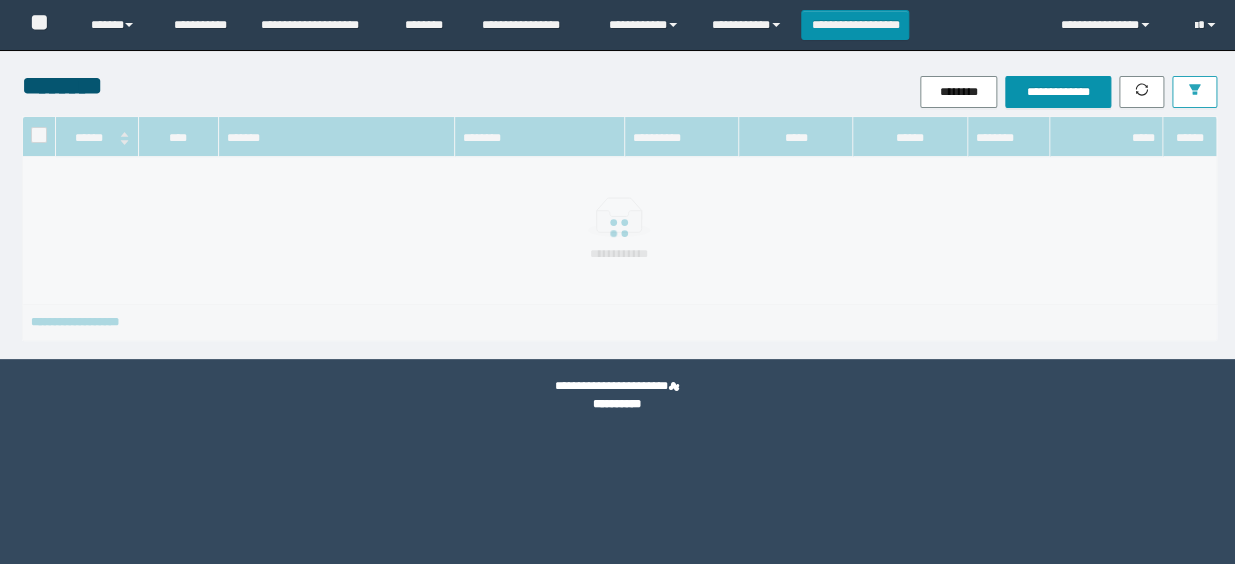 click 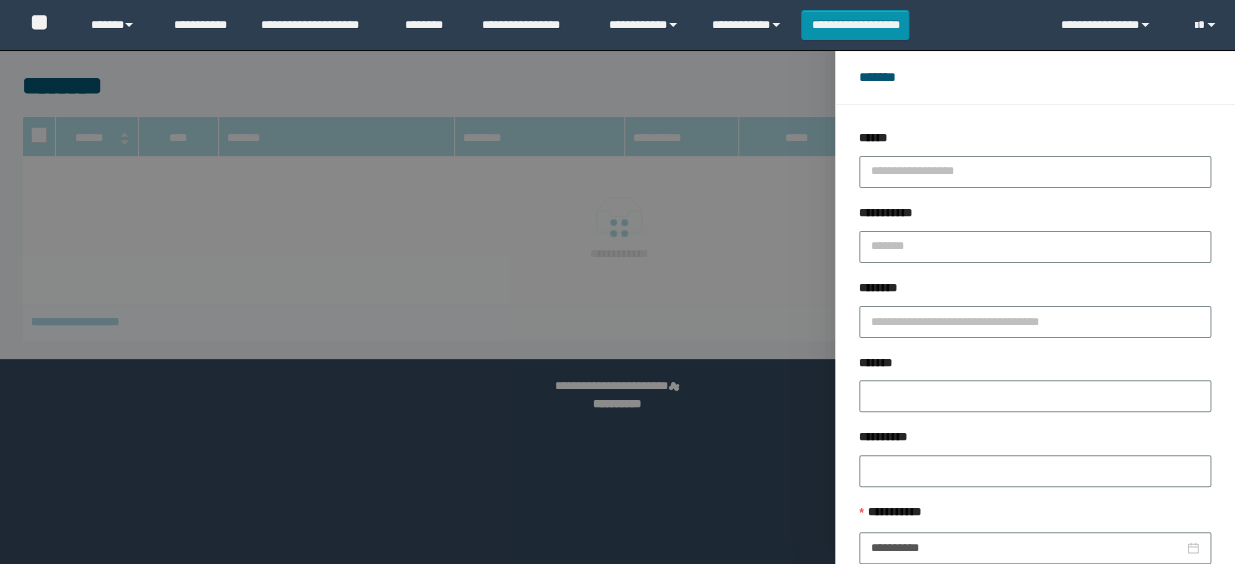 scroll, scrollTop: 0, scrollLeft: 0, axis: both 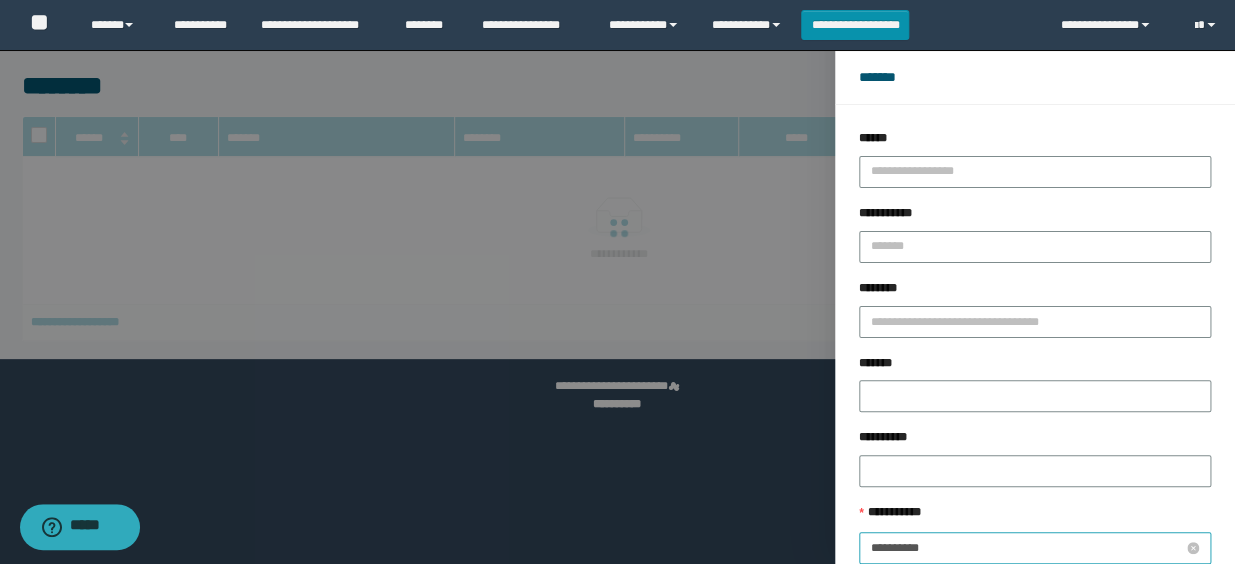 click on "**********" at bounding box center [1027, 548] 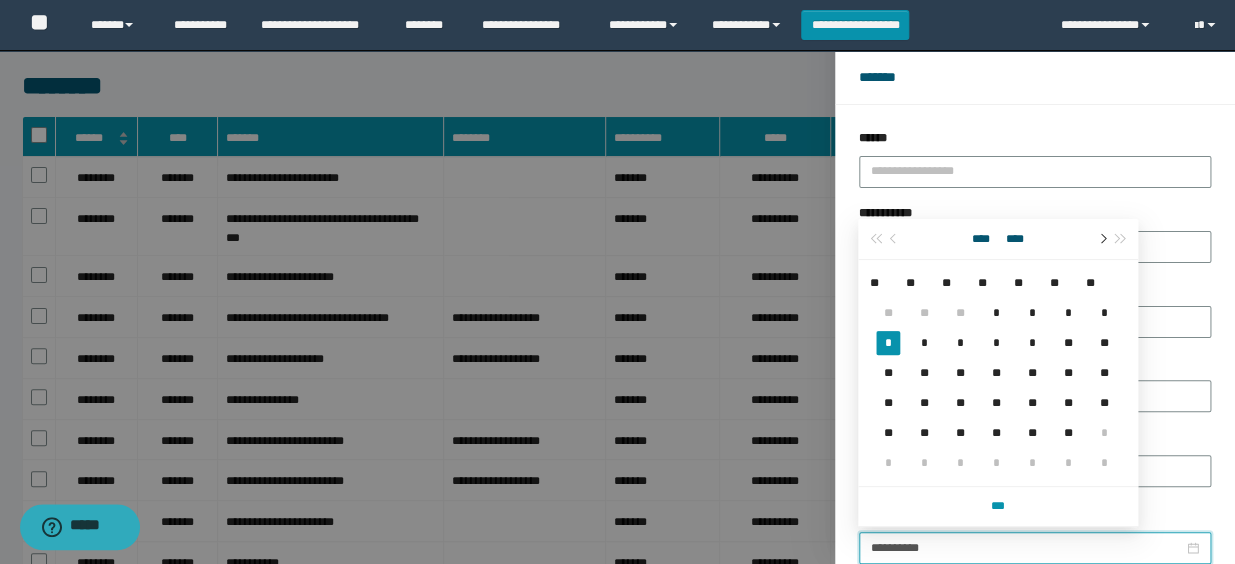 click at bounding box center (1101, 239) 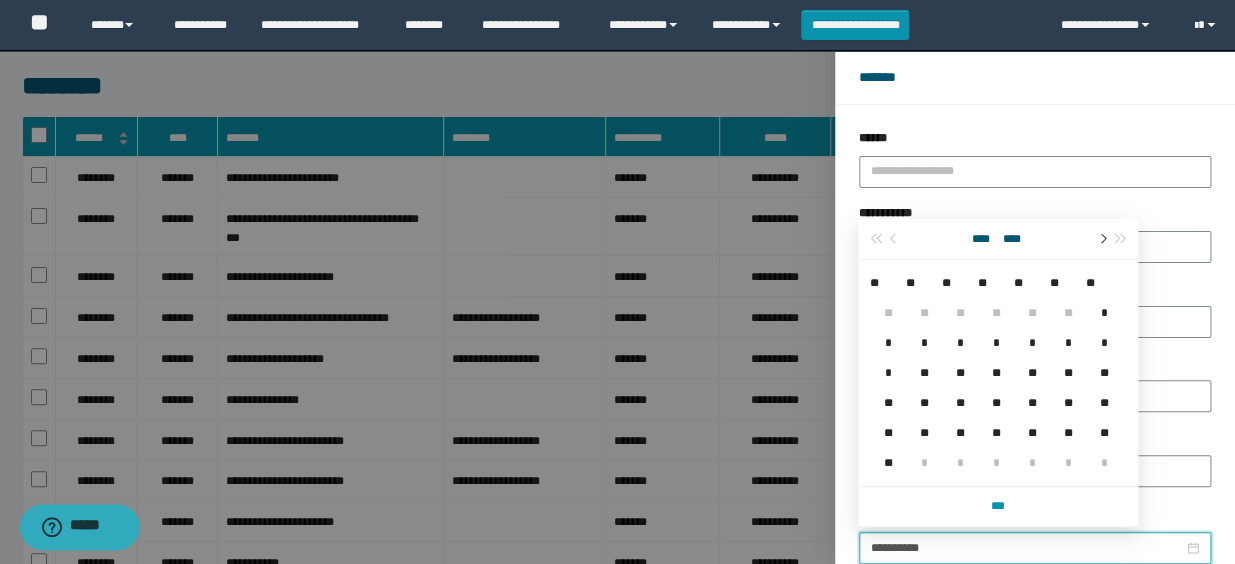 click at bounding box center (1101, 239) 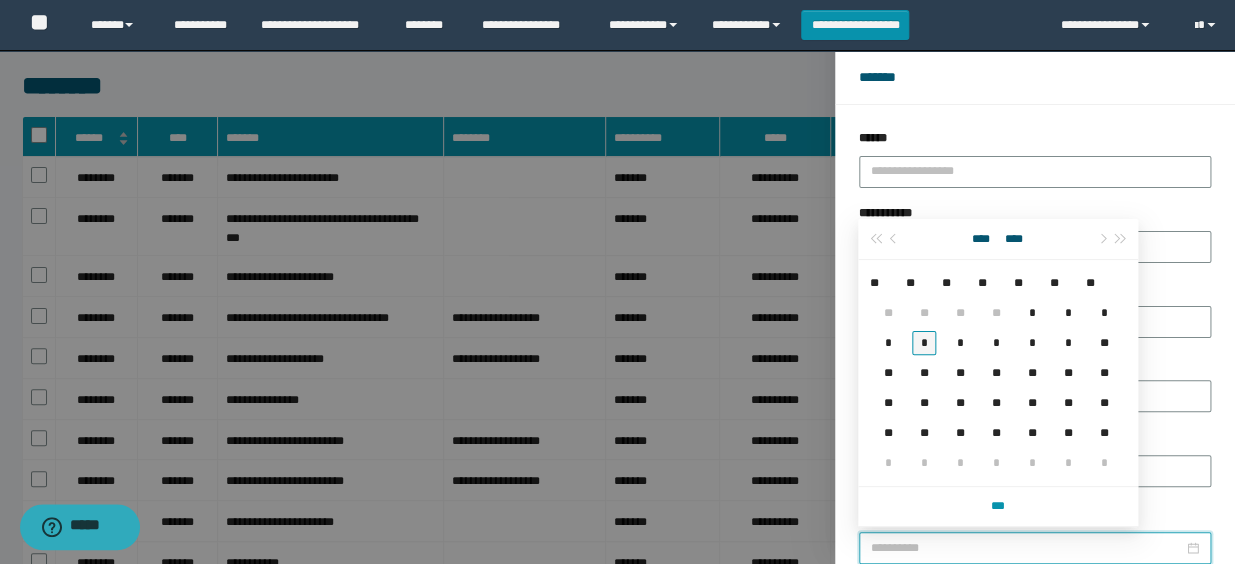 type on "**********" 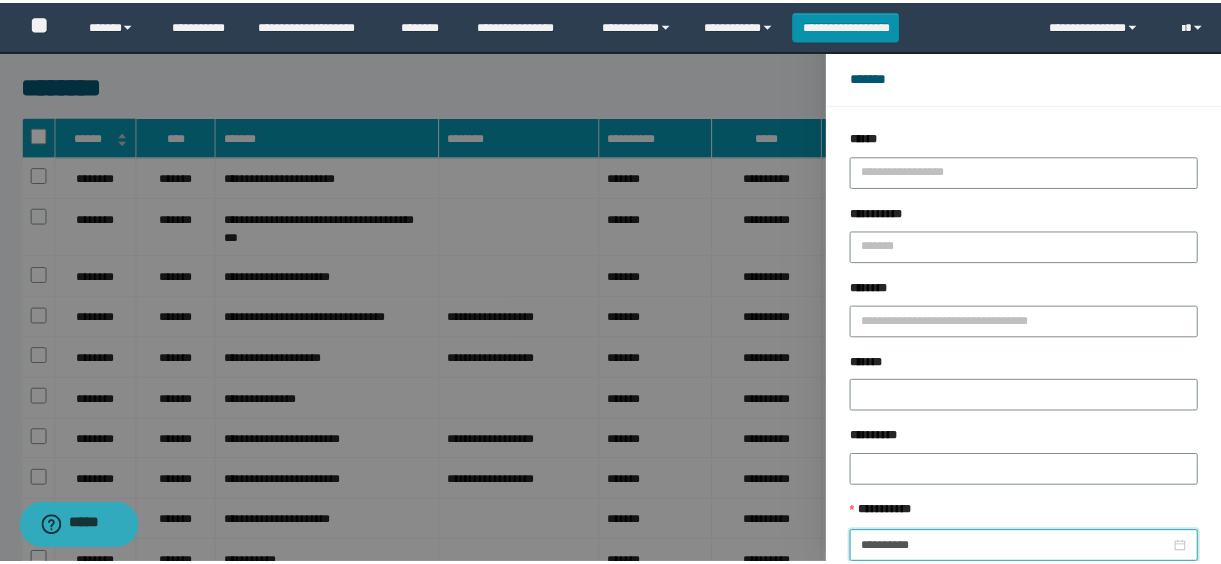 scroll, scrollTop: 112, scrollLeft: 0, axis: vertical 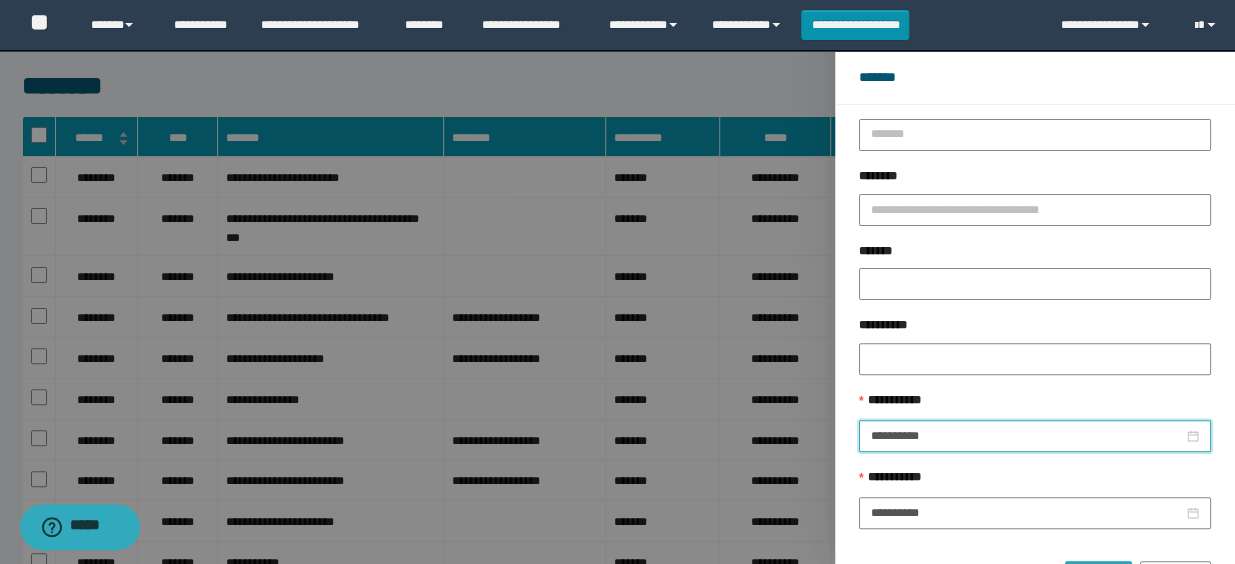 click on "******" at bounding box center (1098, 577) 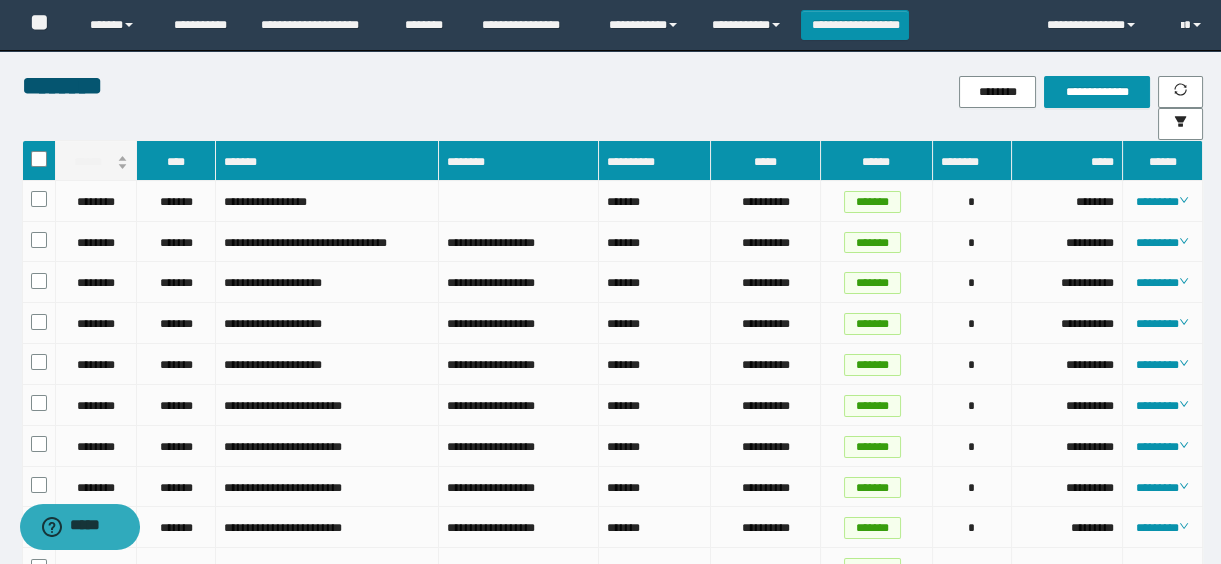 click on "******" at bounding box center [96, 162] 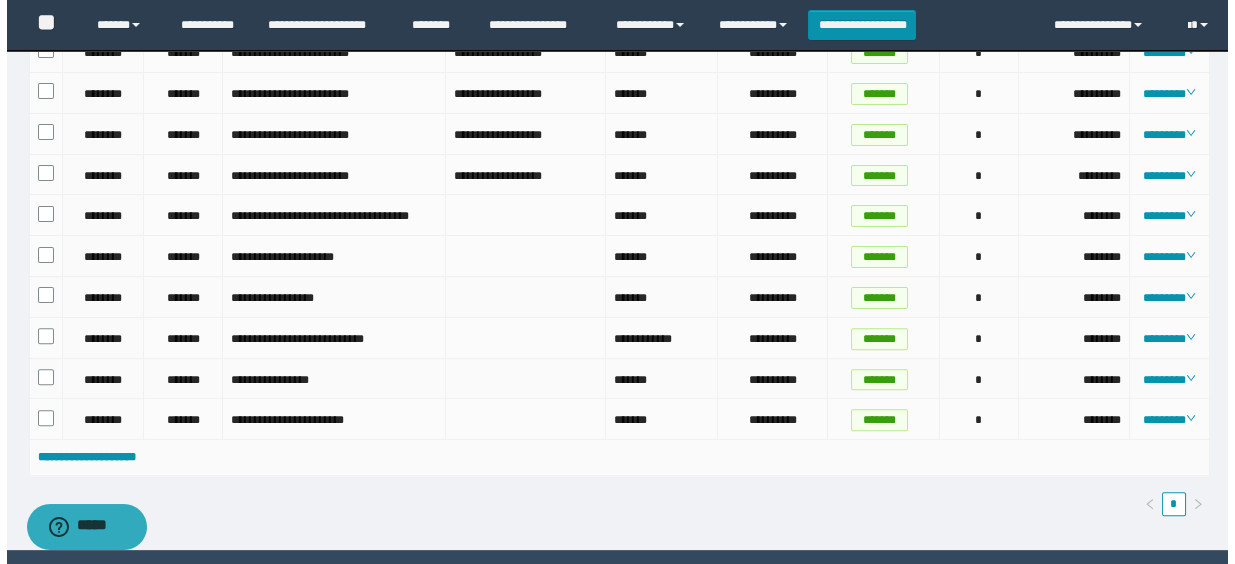 scroll, scrollTop: 1530, scrollLeft: 0, axis: vertical 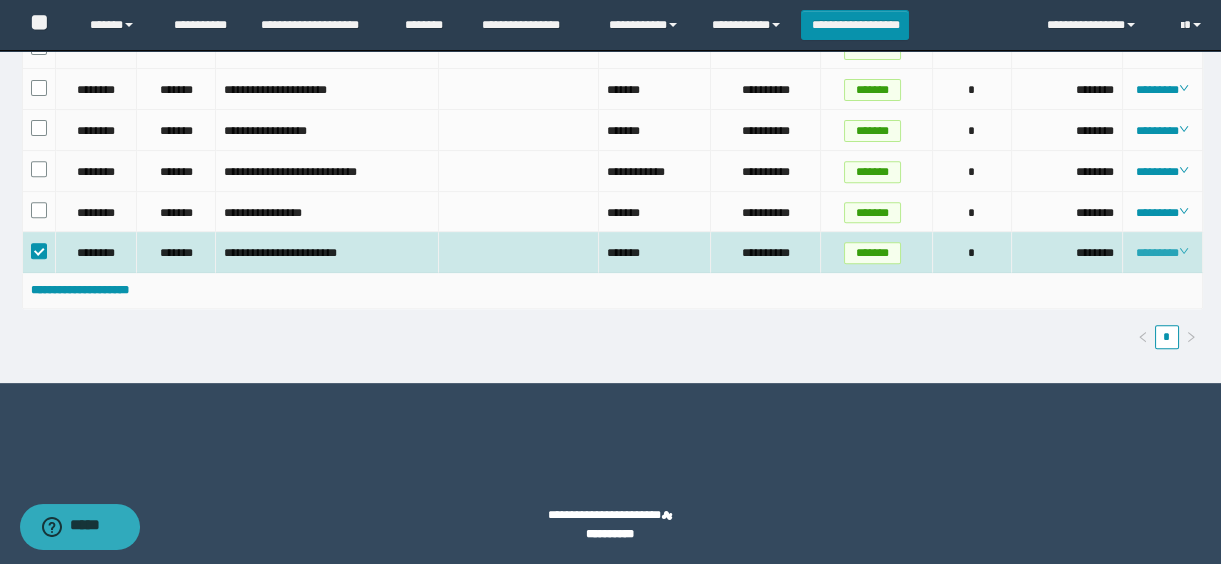 click on "********" at bounding box center [1162, 253] 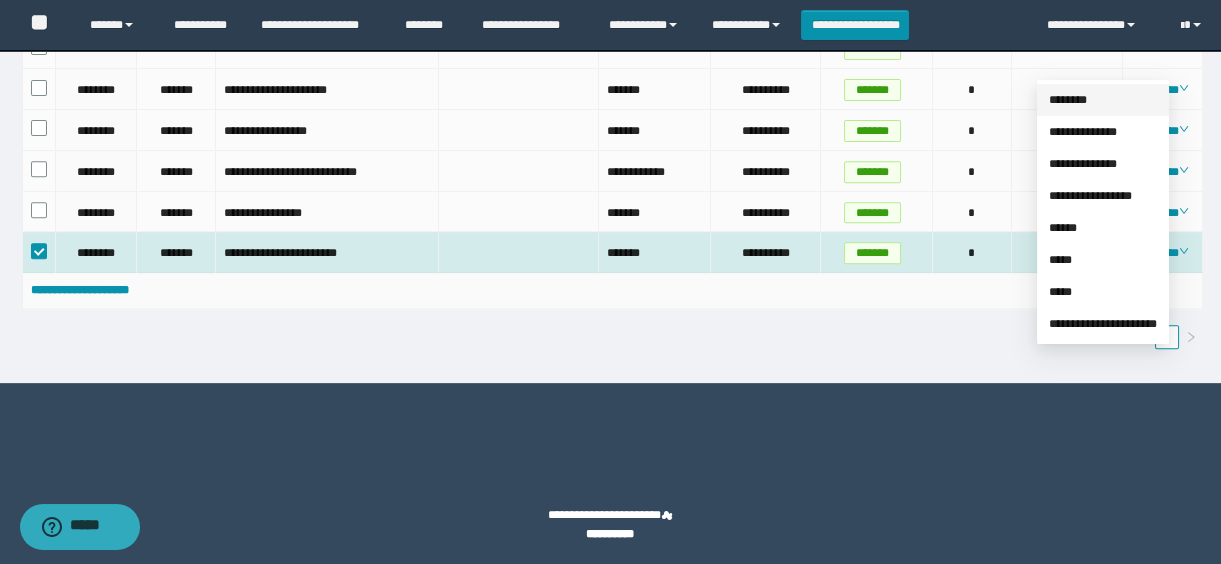 click on "********" at bounding box center [1068, 100] 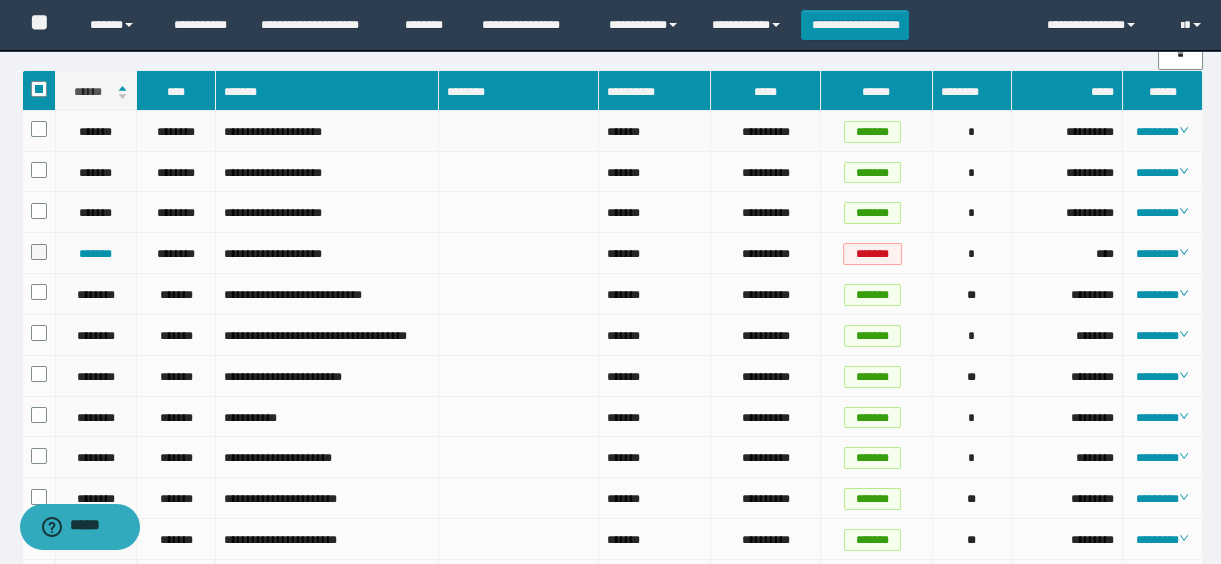 scroll, scrollTop: 0, scrollLeft: 0, axis: both 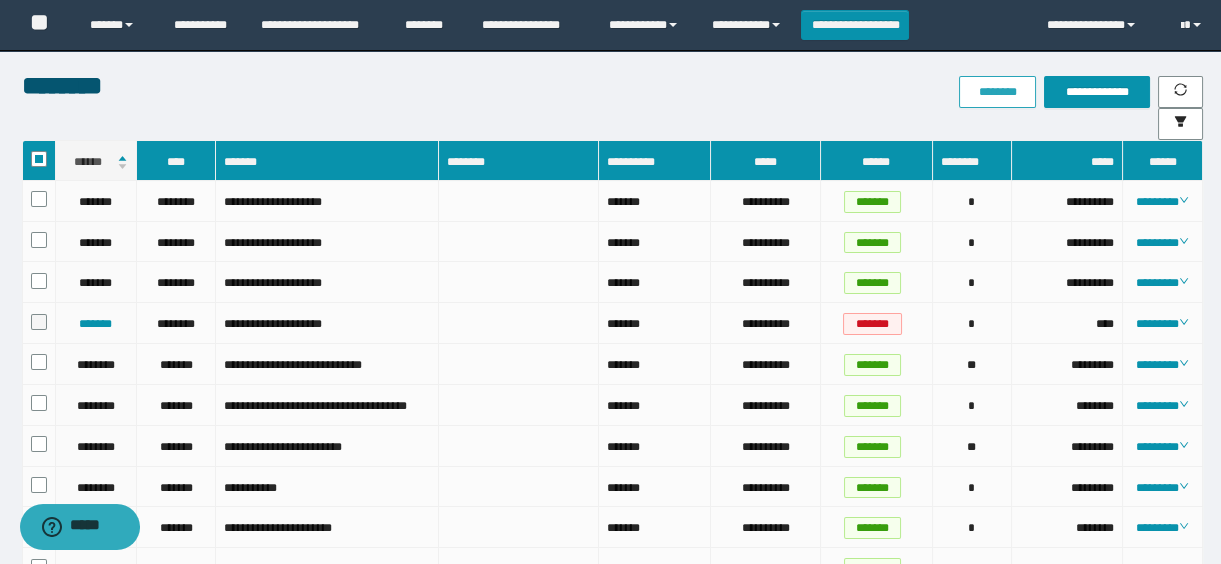 click on "********" at bounding box center (997, 92) 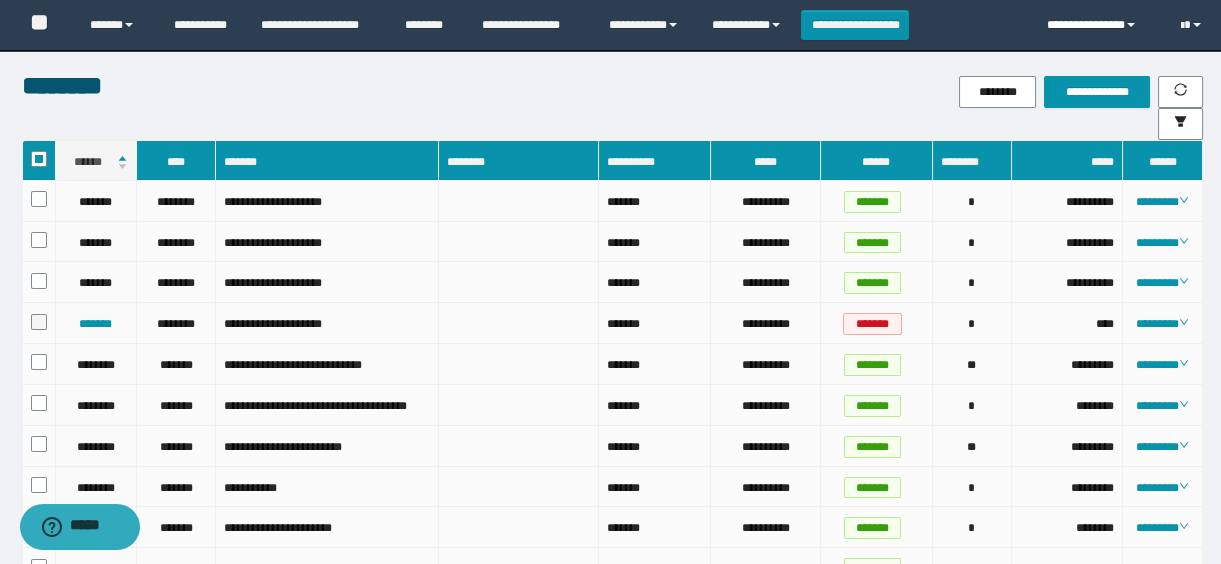 click on "**********" at bounding box center [1099, 25] 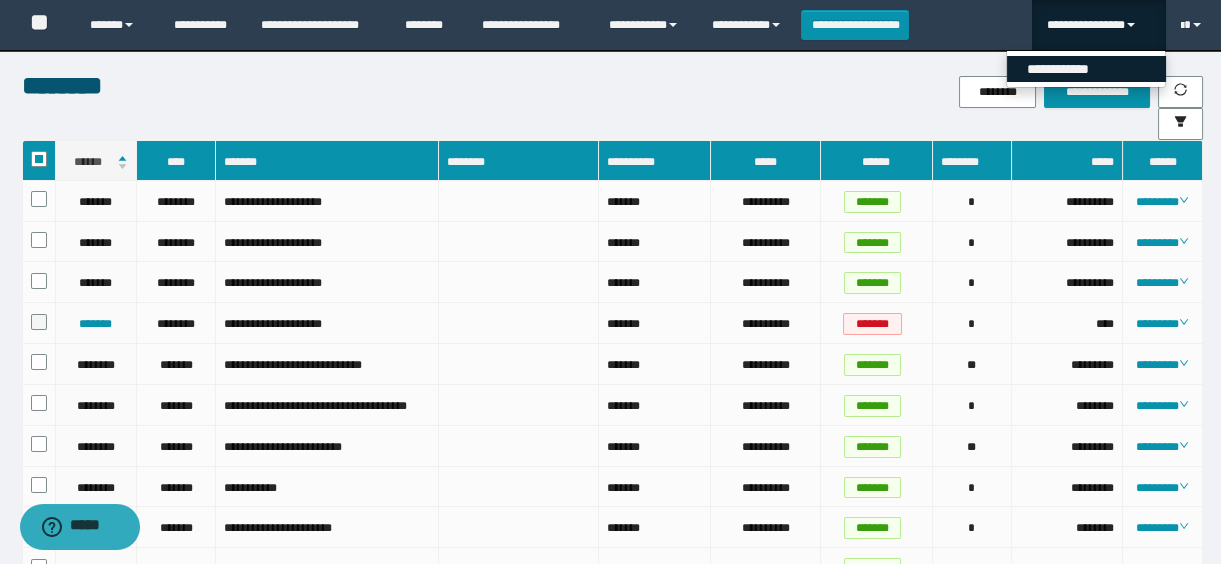 click on "**********" at bounding box center [1086, 69] 